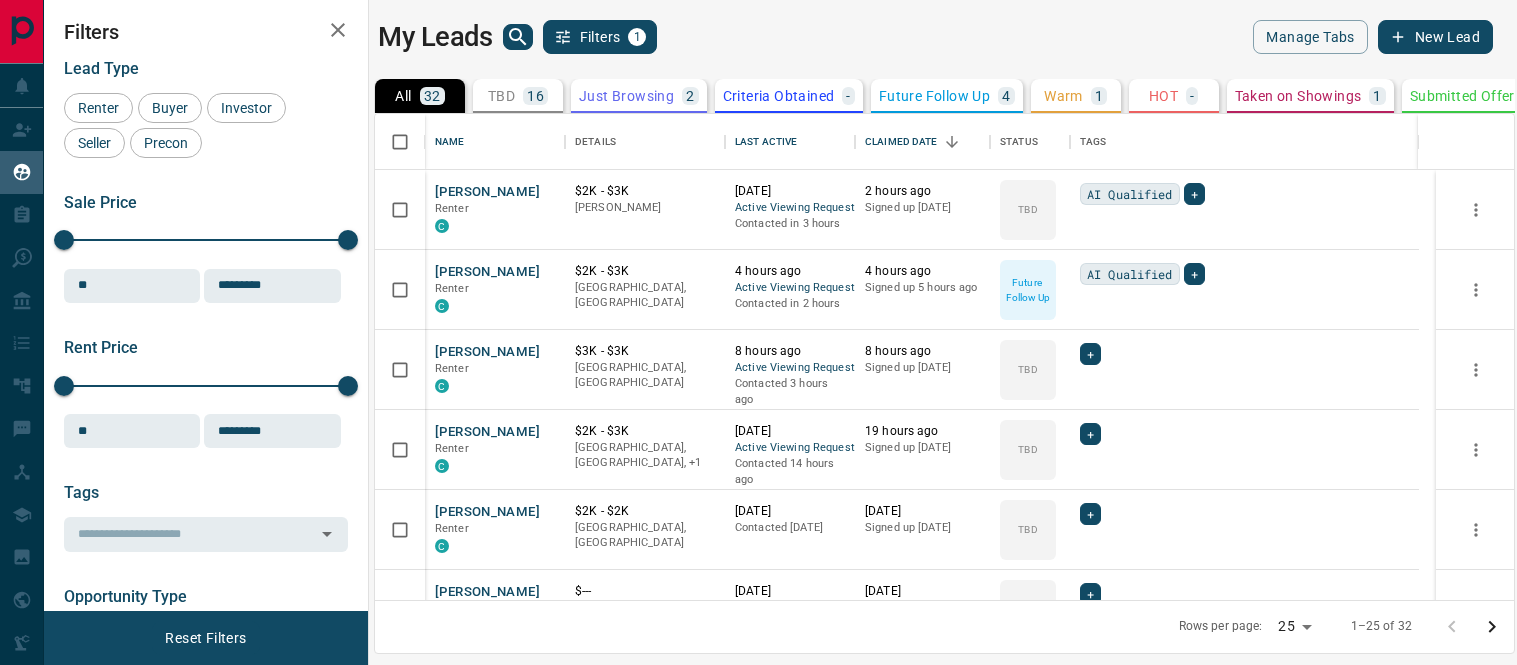 scroll, scrollTop: 0, scrollLeft: 0, axis: both 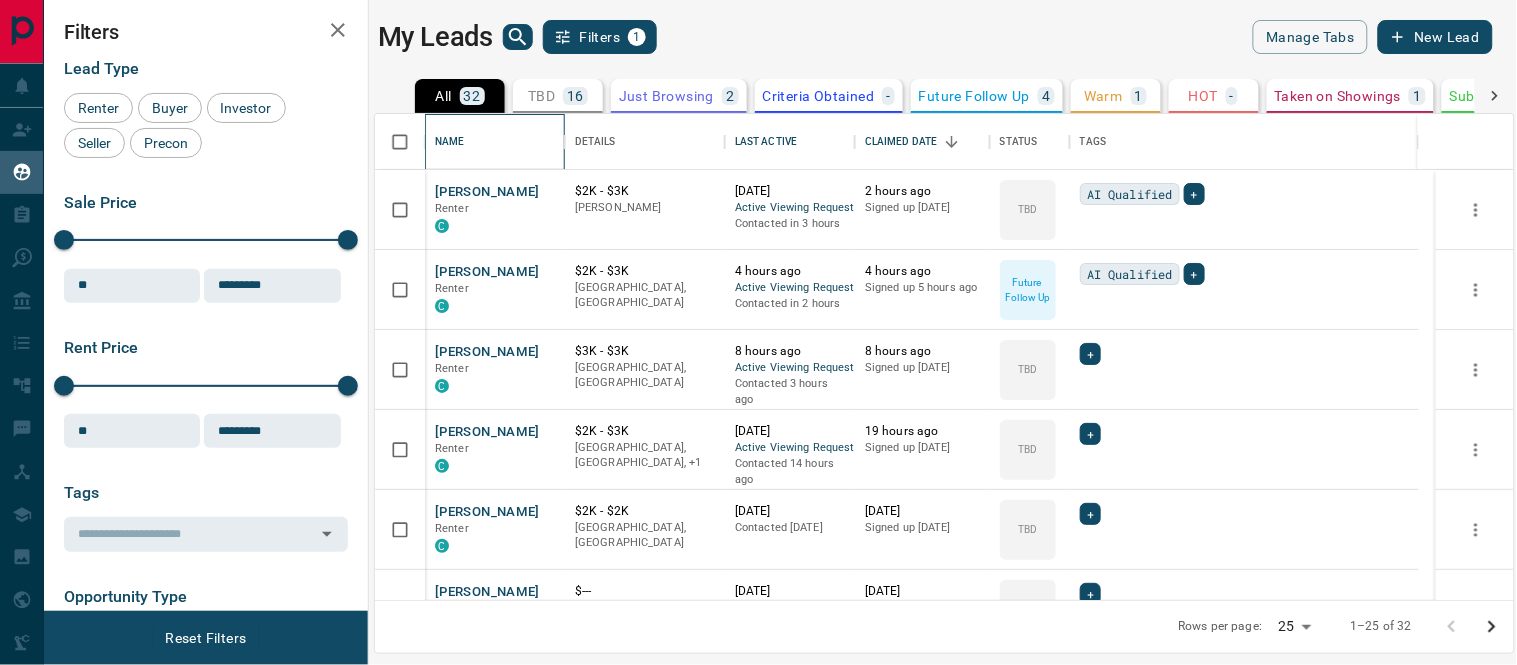 drag, startPoint x: 558, startPoint y: 154, endPoint x: 647, endPoint y: 130, distance: 92.17918 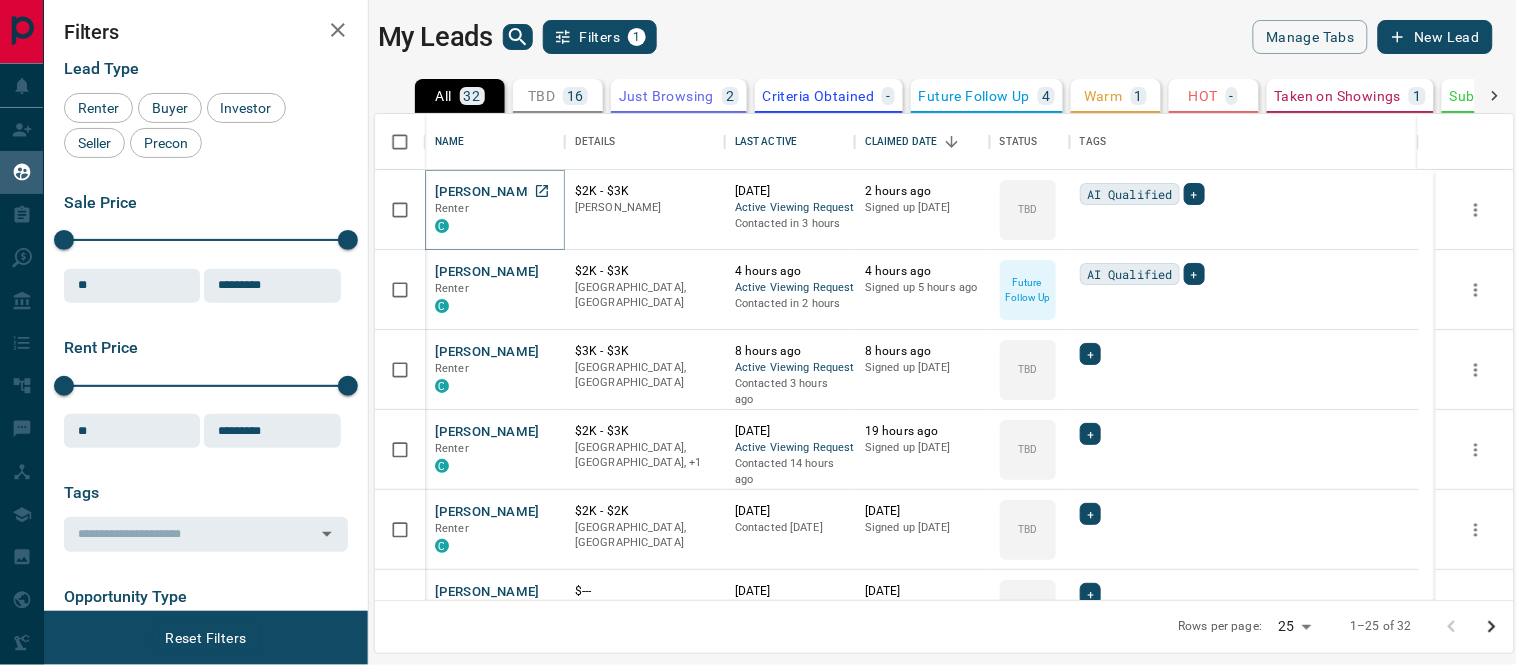 click on "[PERSON_NAME]" at bounding box center (487, 192) 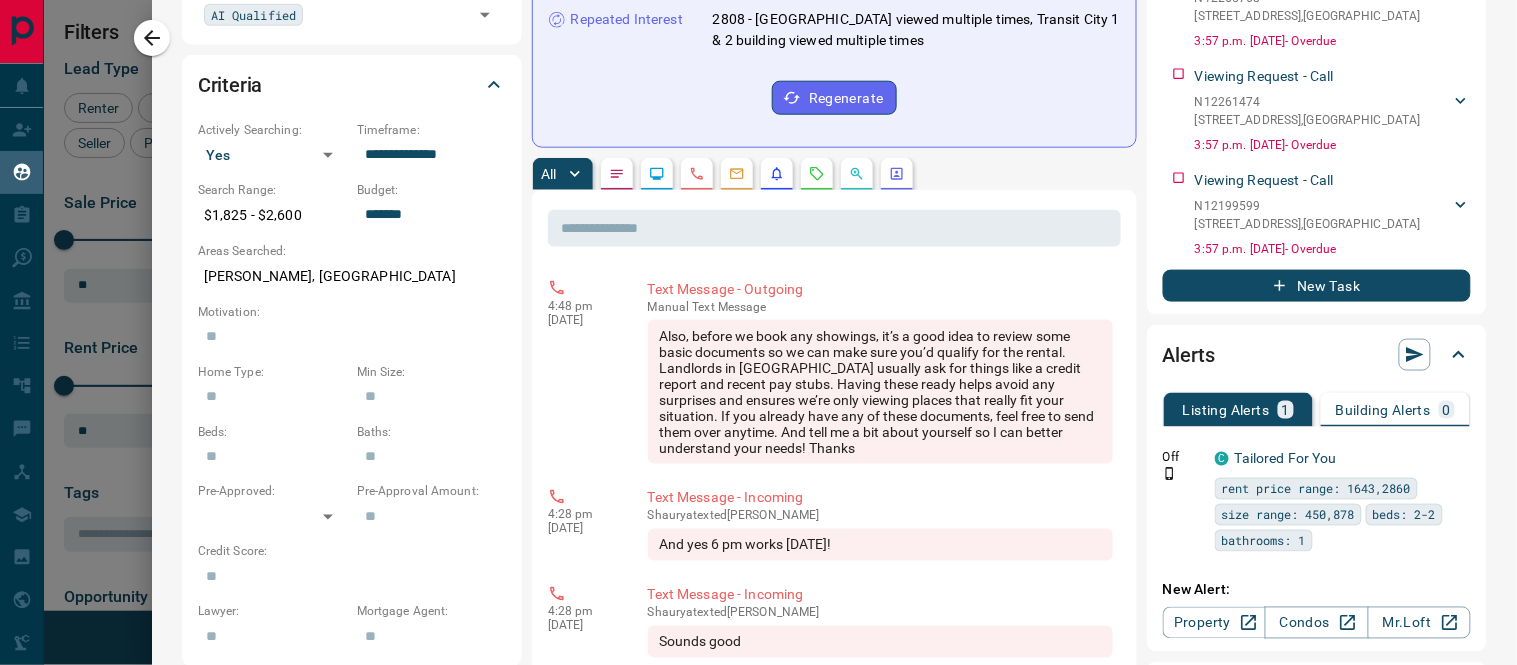 scroll, scrollTop: 555, scrollLeft: 0, axis: vertical 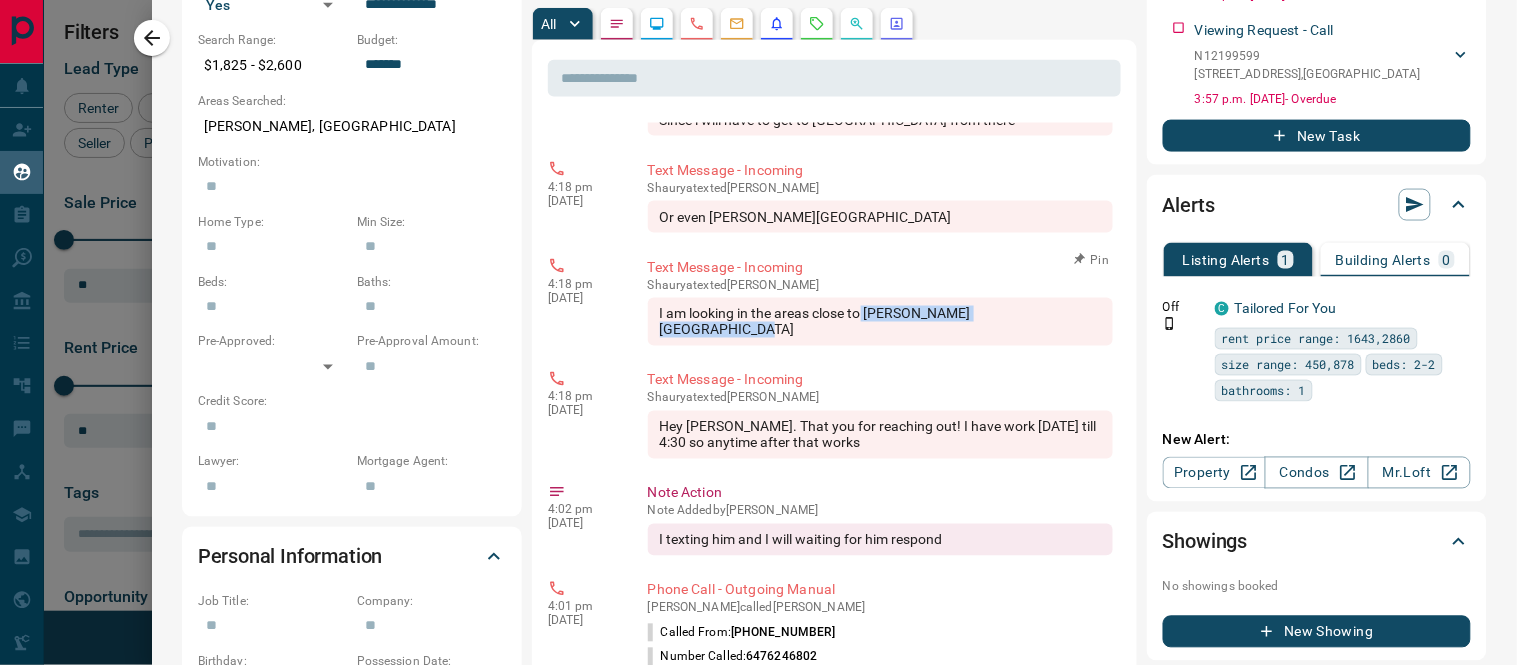 drag, startPoint x: 1050, startPoint y: 307, endPoint x: 864, endPoint y: 313, distance: 186.09676 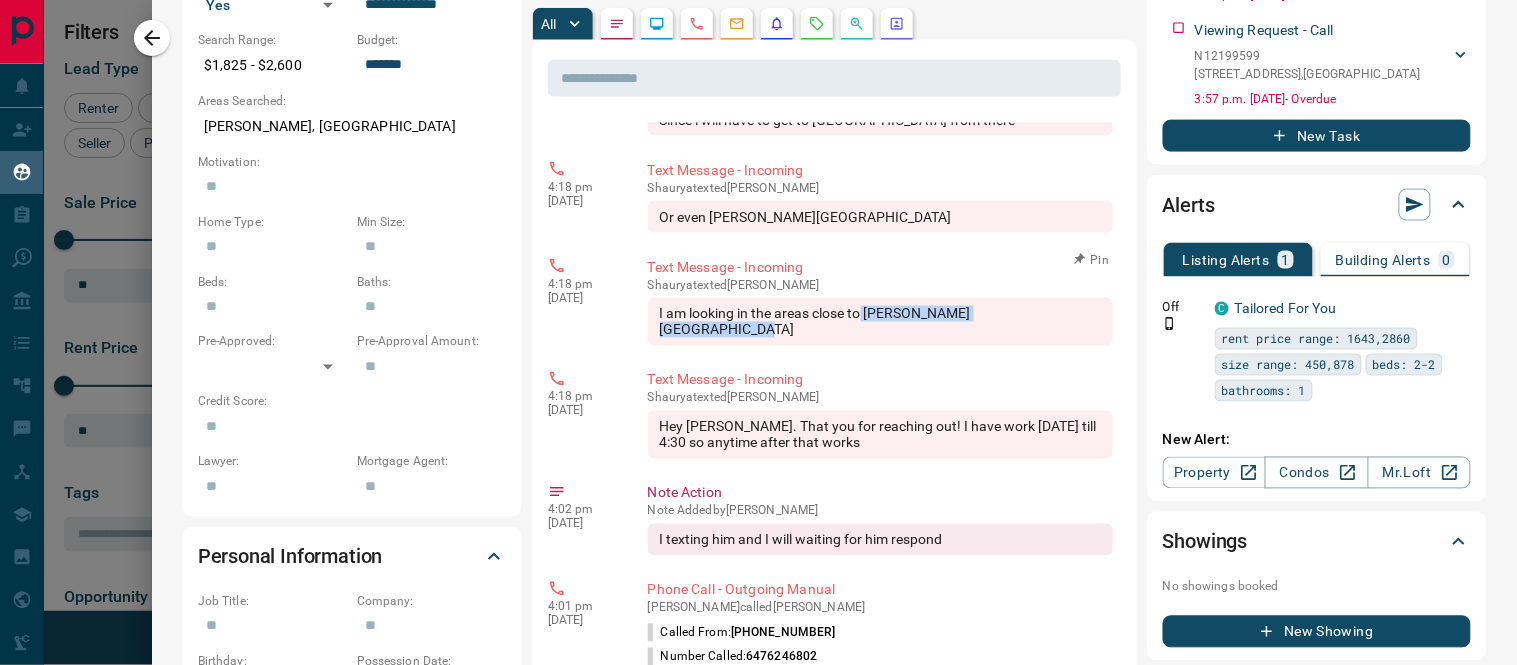 click on "I am looking in the areas close to [PERSON_NAME][GEOGRAPHIC_DATA]" at bounding box center (880, 322) 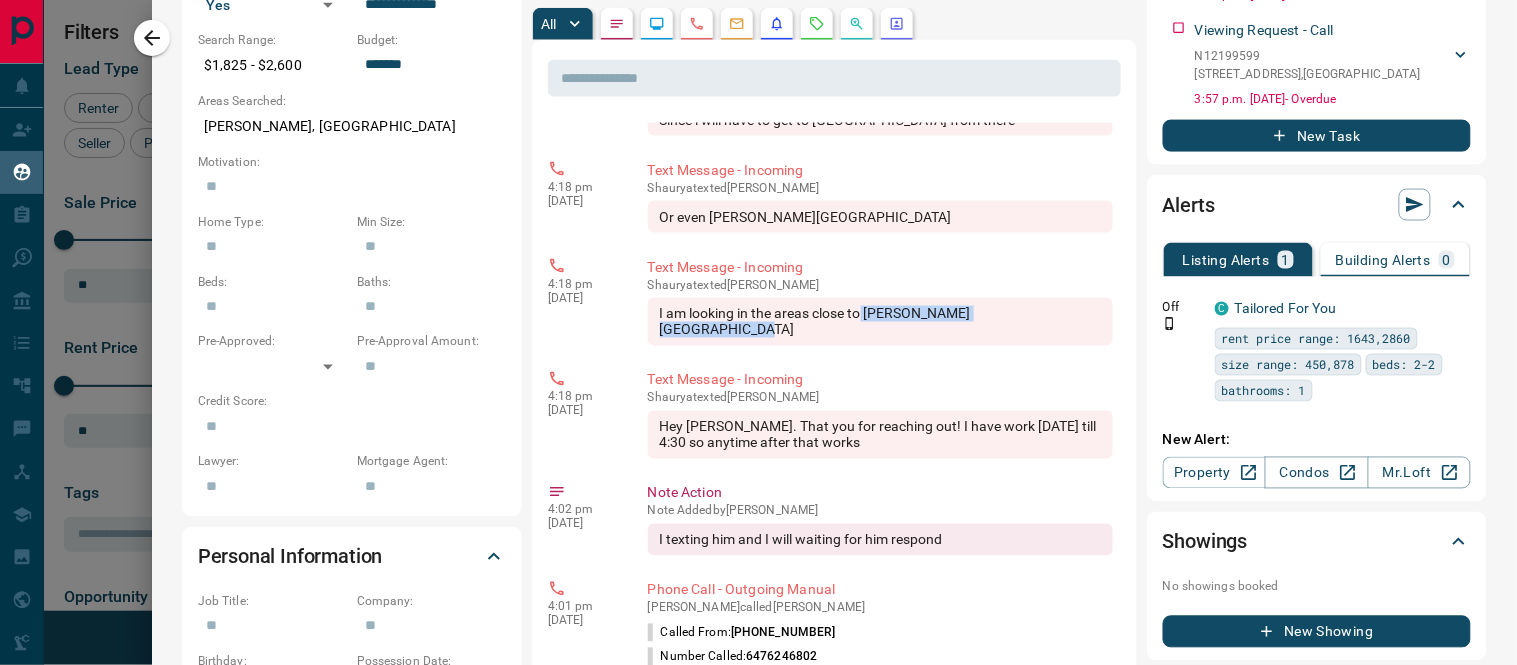 click on "Text Message - Incoming" at bounding box center (880, 380) 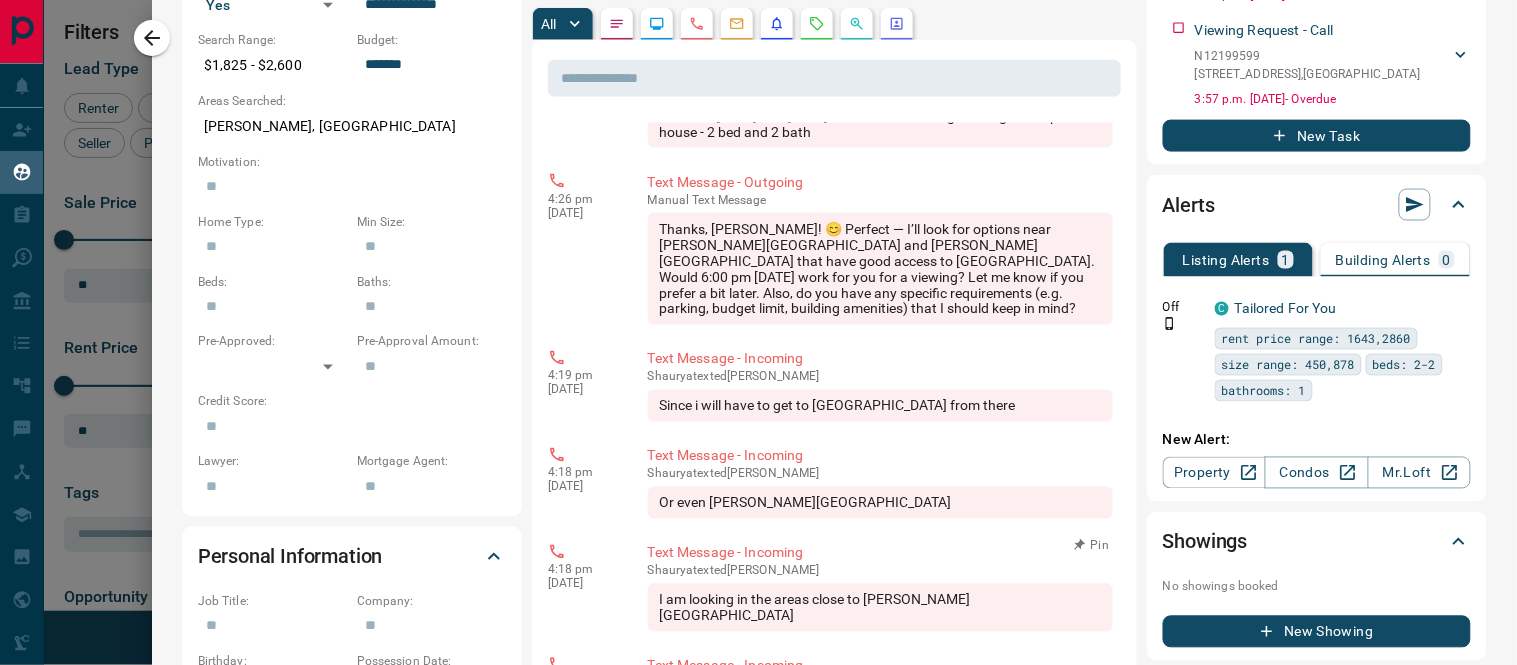 scroll, scrollTop: 555, scrollLeft: 0, axis: vertical 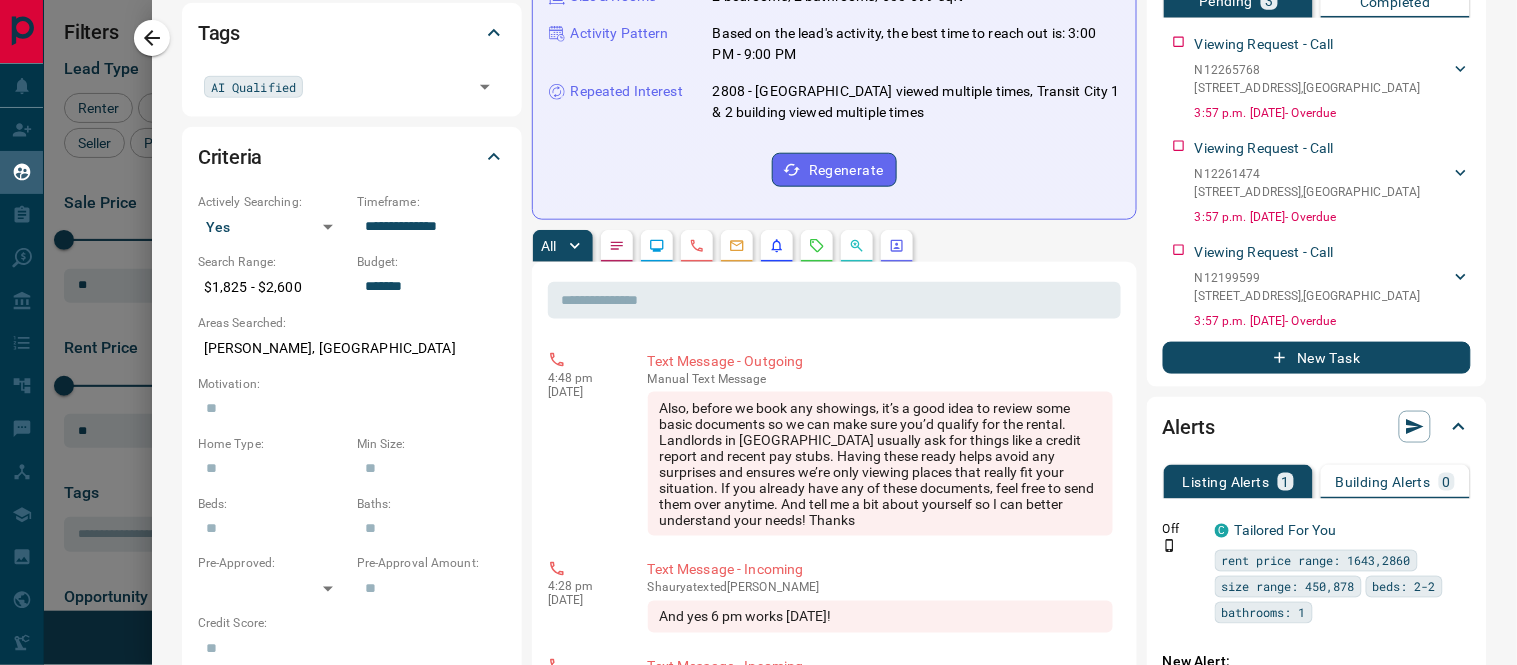 click on "Send Email" at bounding box center [662, -345] 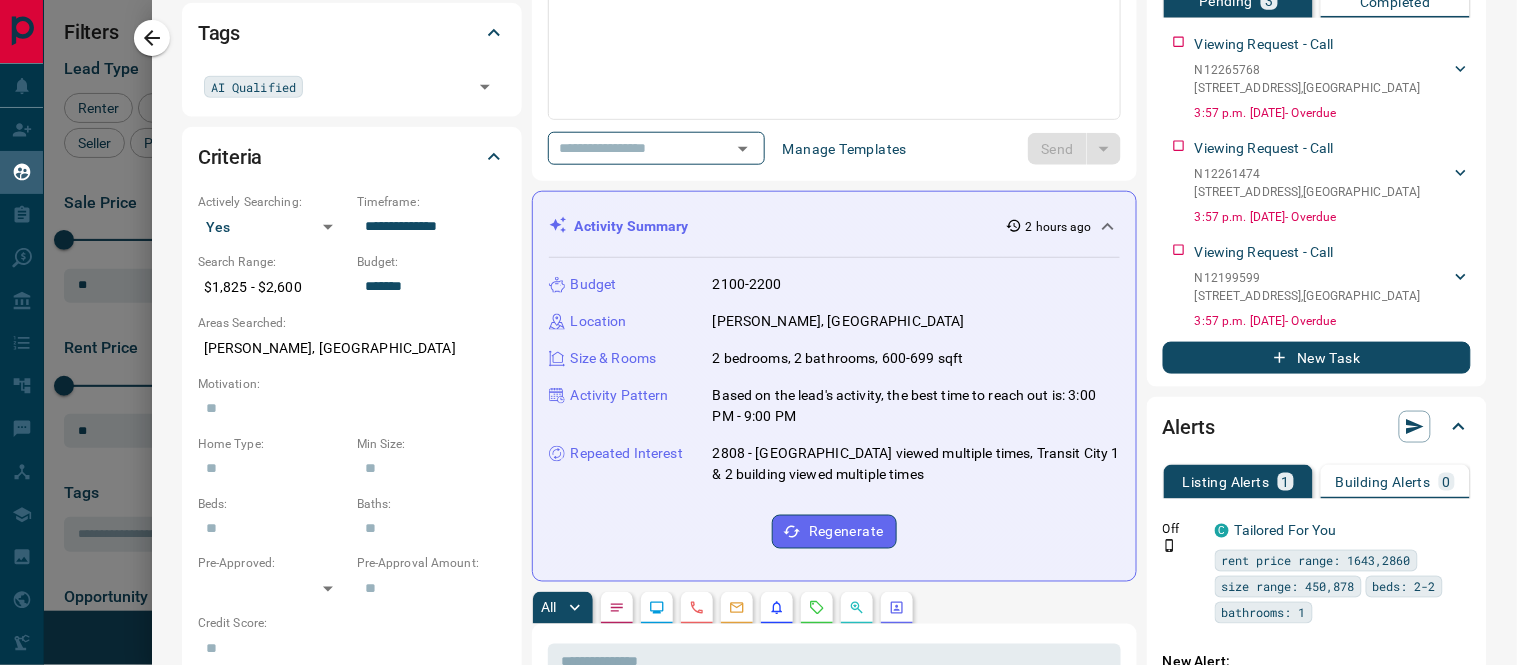 scroll, scrollTop: 0, scrollLeft: 0, axis: both 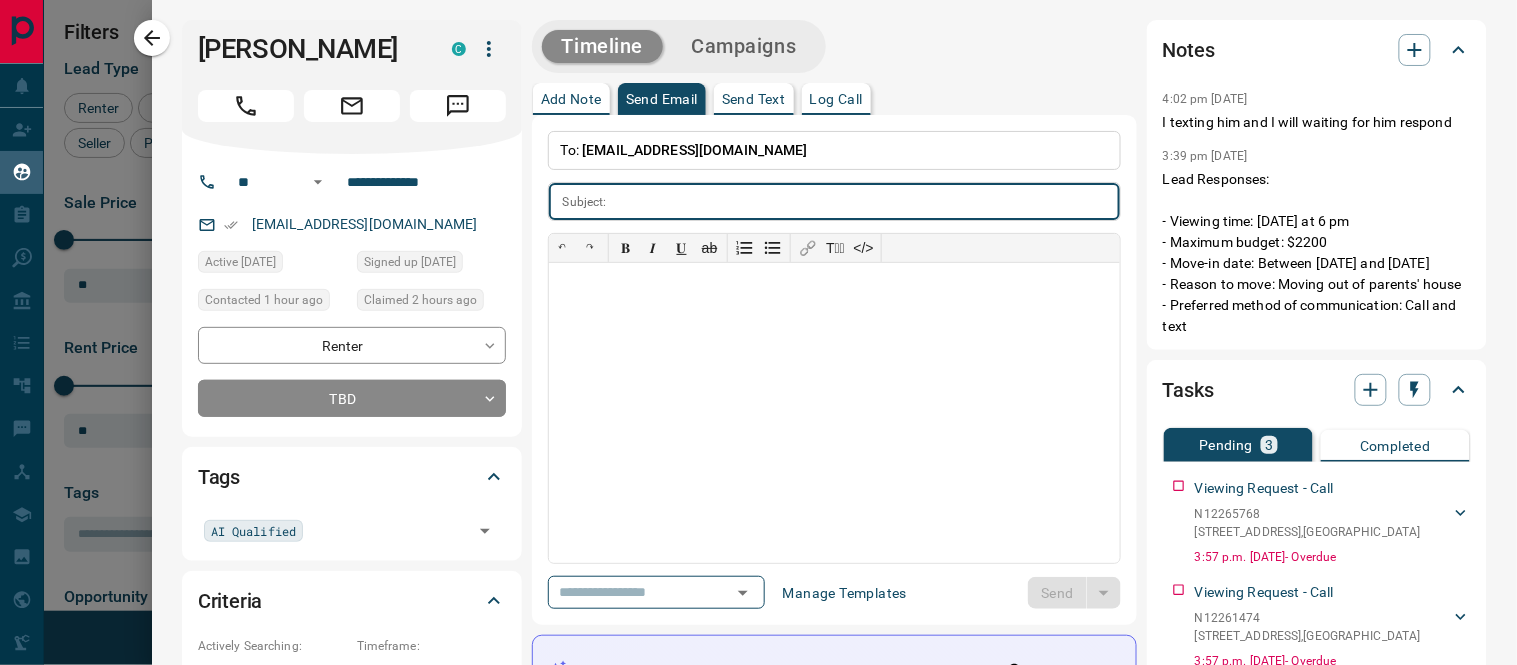 click on "Send Text" at bounding box center [754, 99] 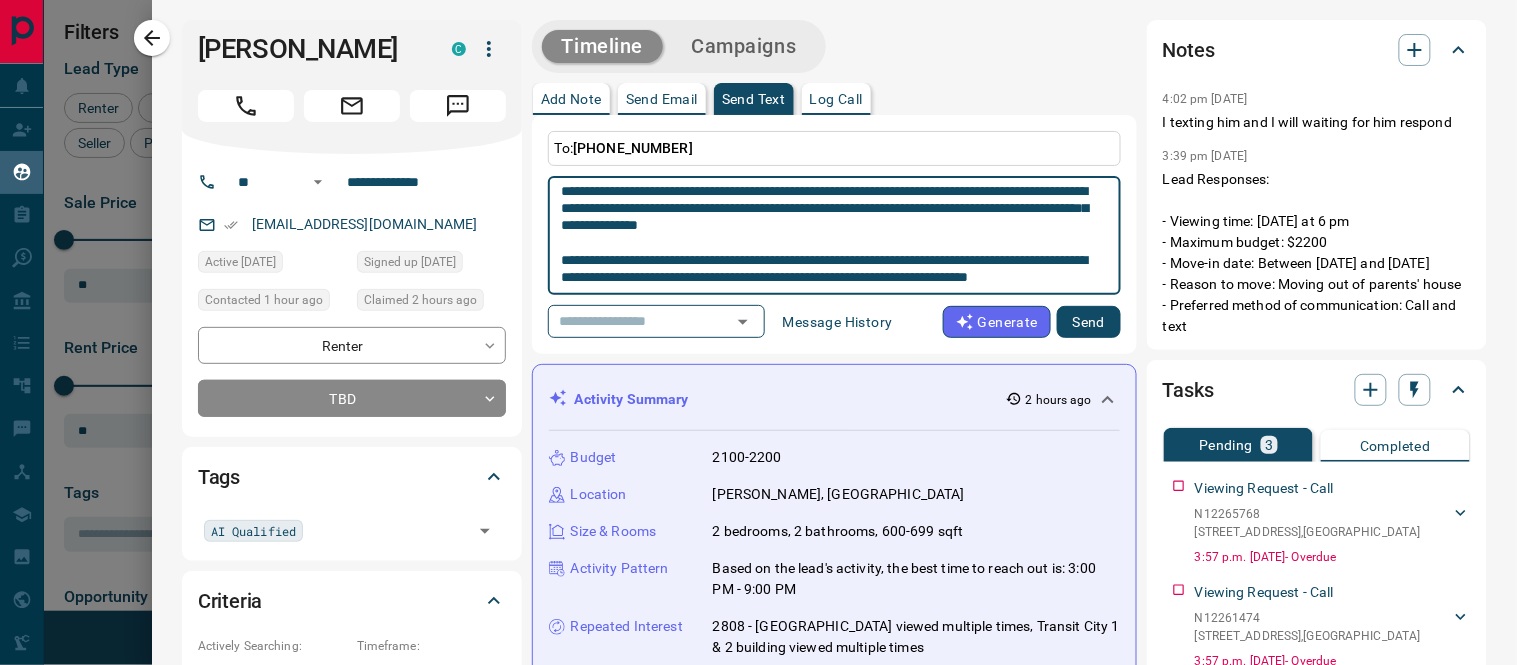 scroll, scrollTop: 18, scrollLeft: 0, axis: vertical 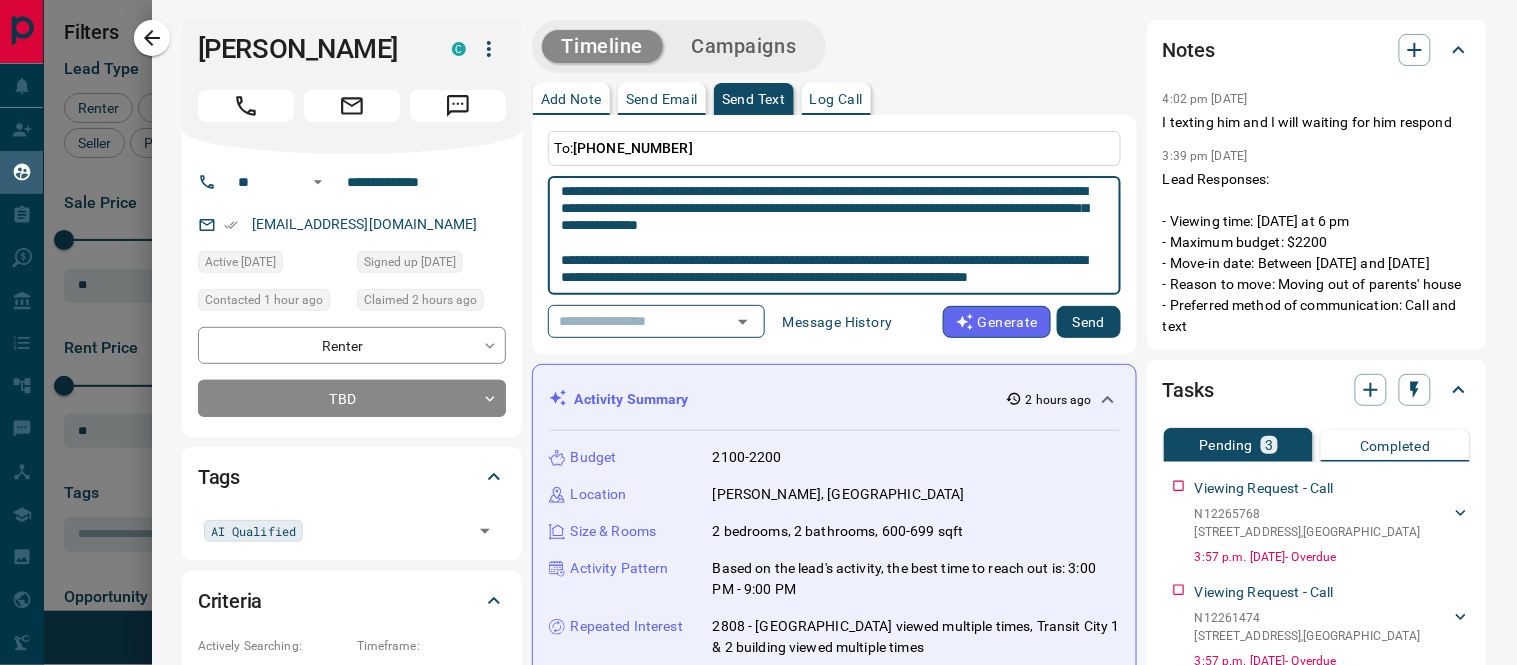 type on "**********" 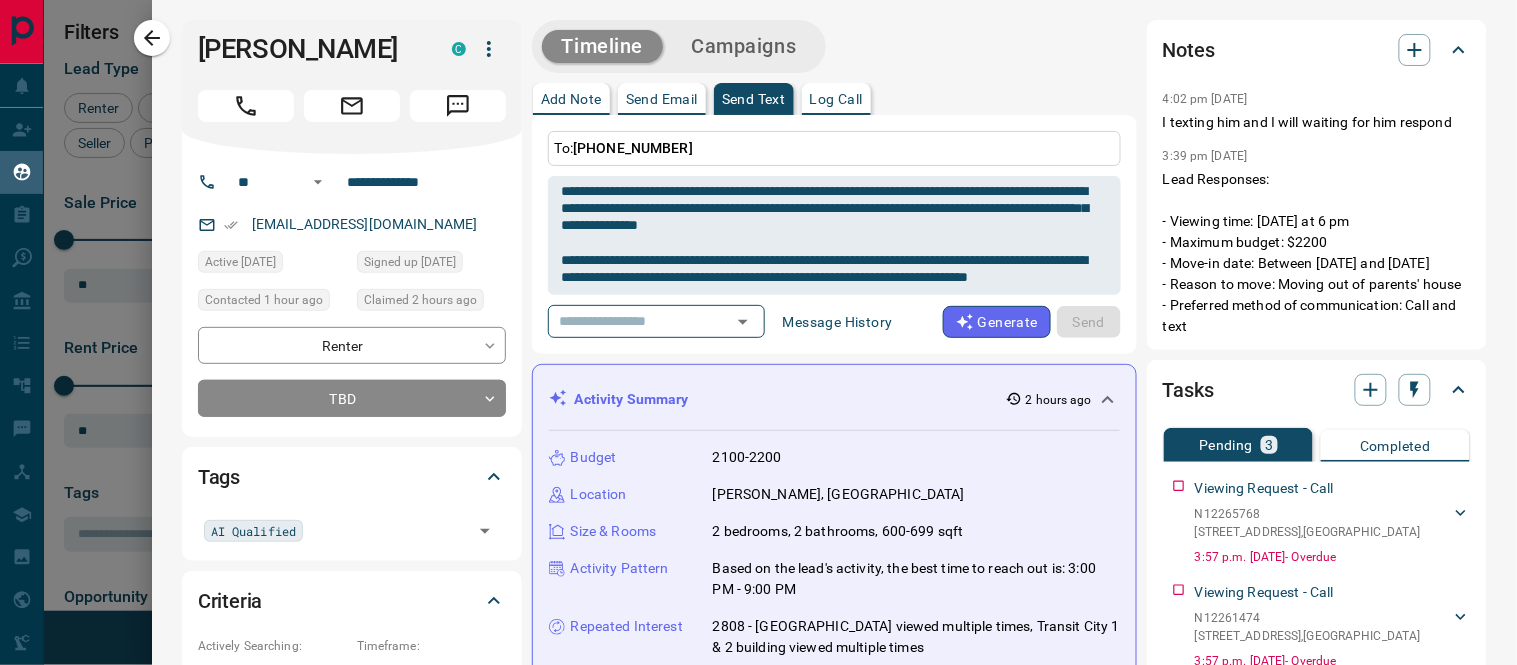 type 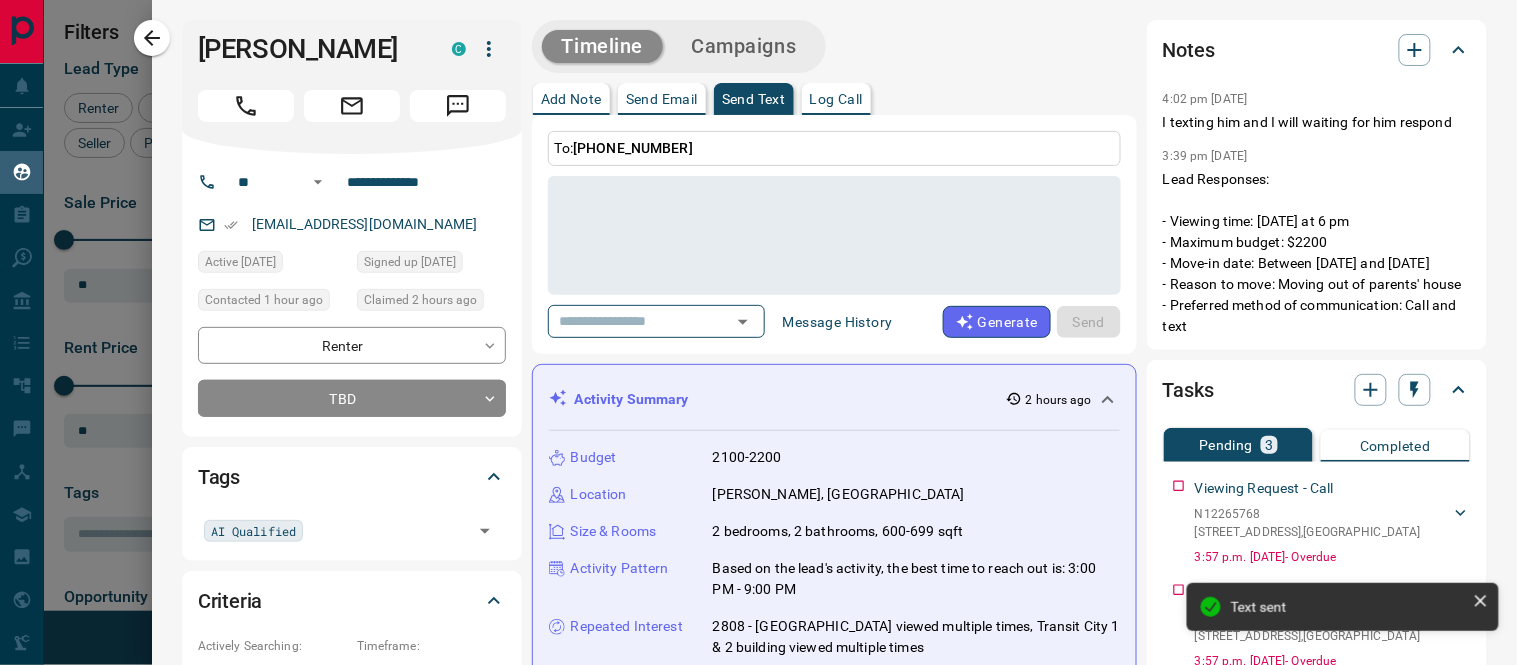 scroll, scrollTop: 0, scrollLeft: 0, axis: both 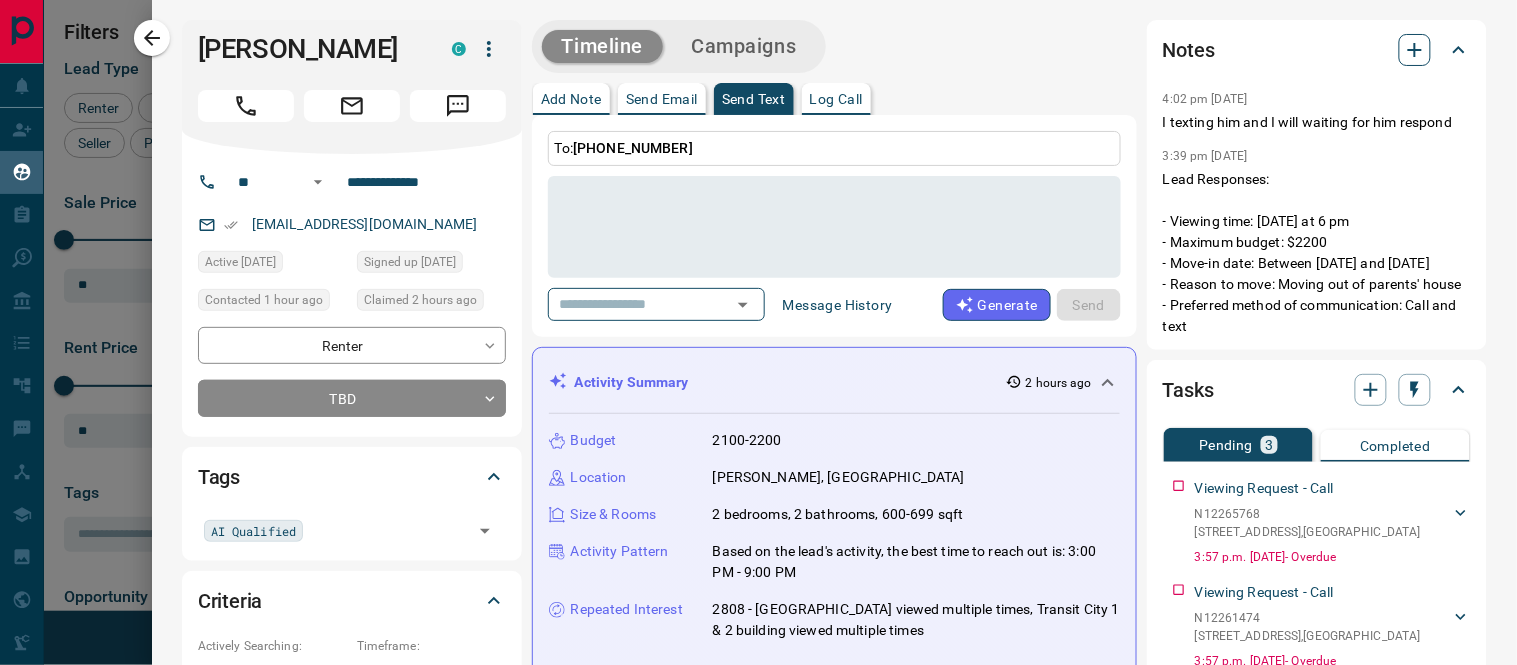 click 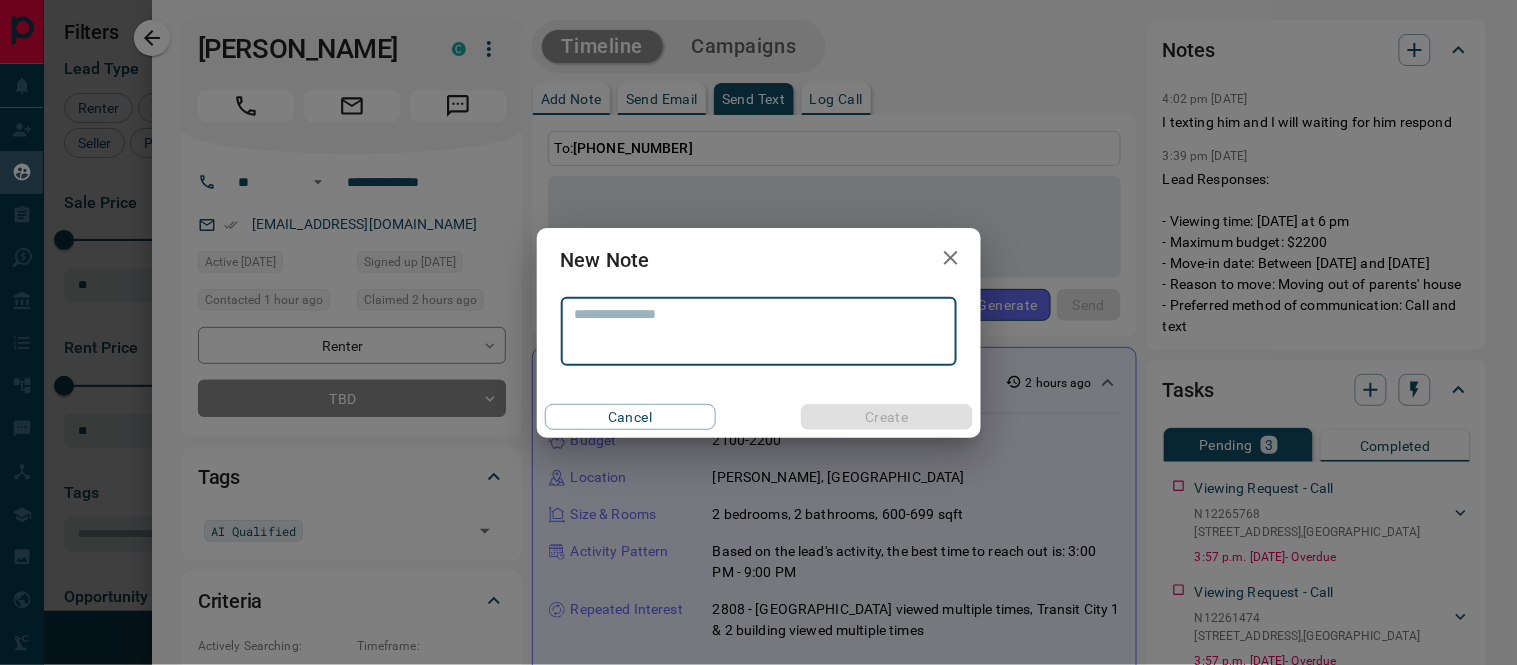 click at bounding box center [759, 331] 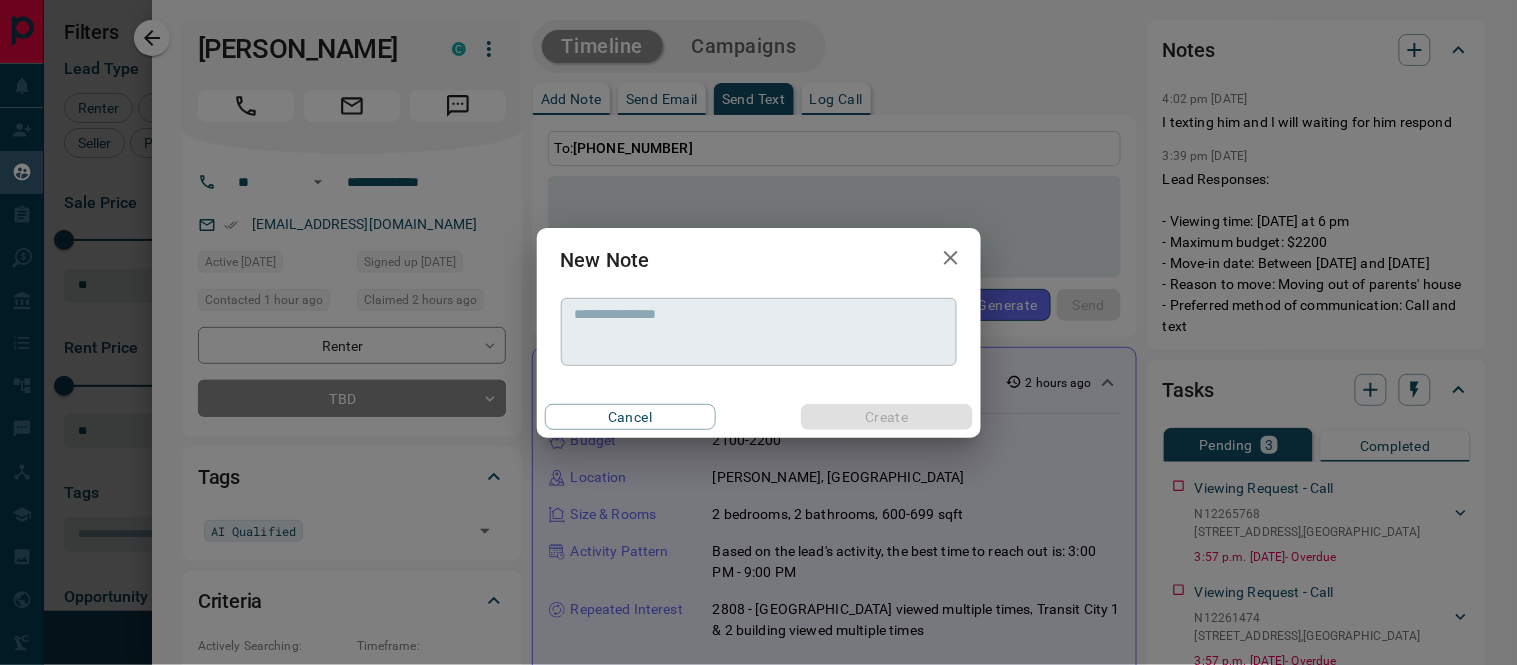 drag, startPoint x: 920, startPoint y: 315, endPoint x: 657, endPoint y: 320, distance: 263.04752 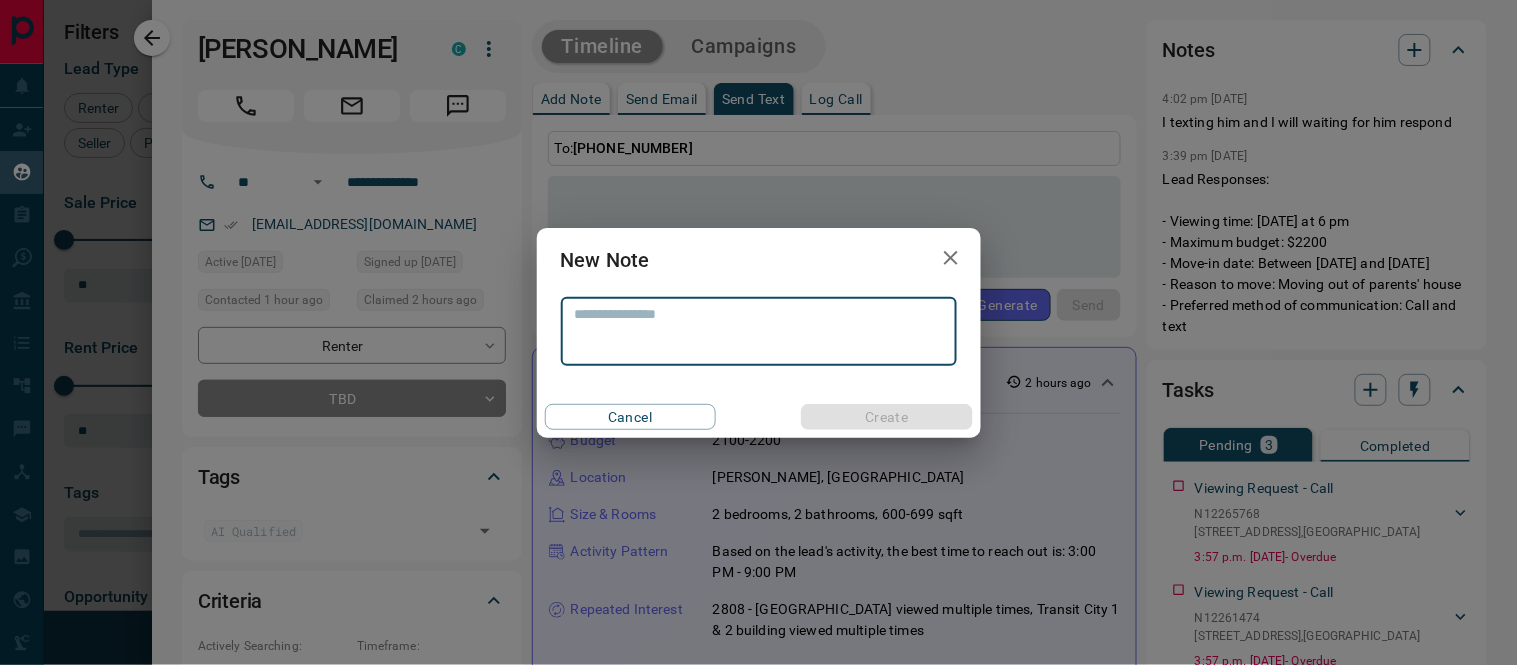paste on "**********" 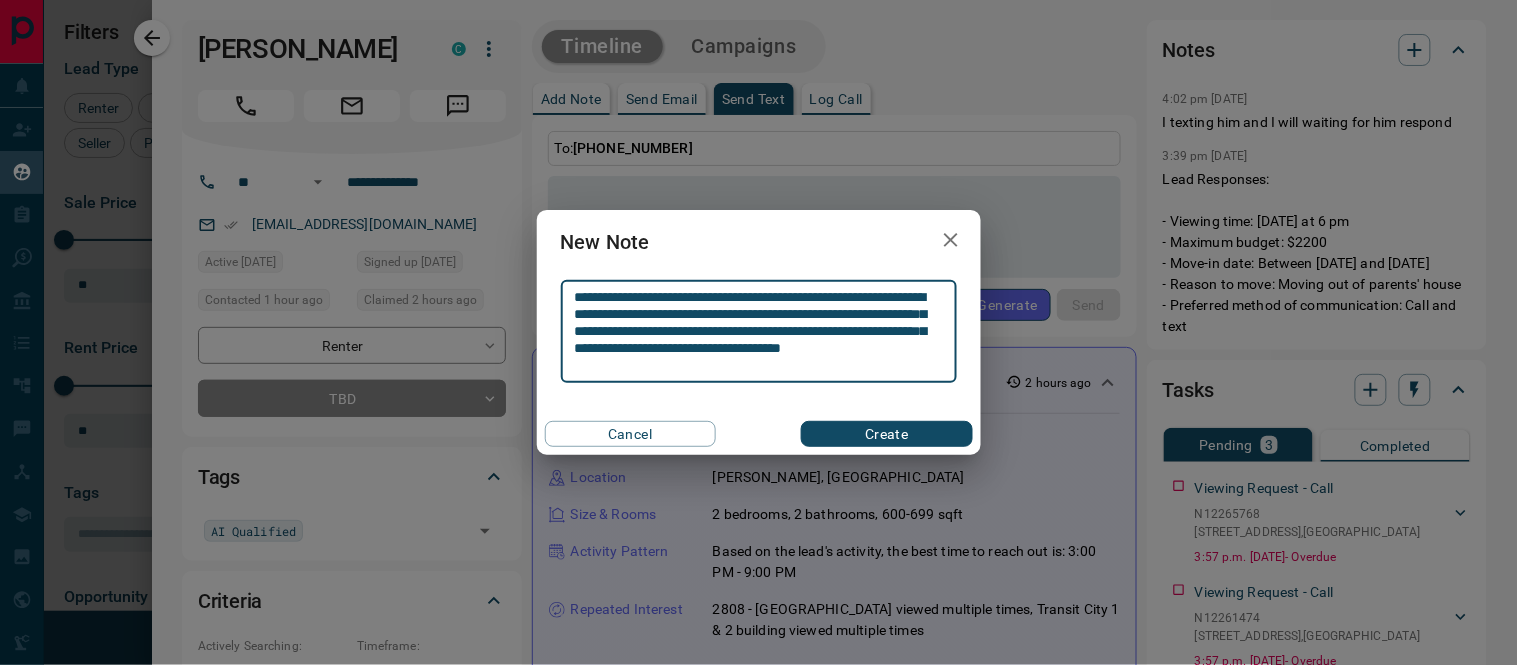 type on "**********" 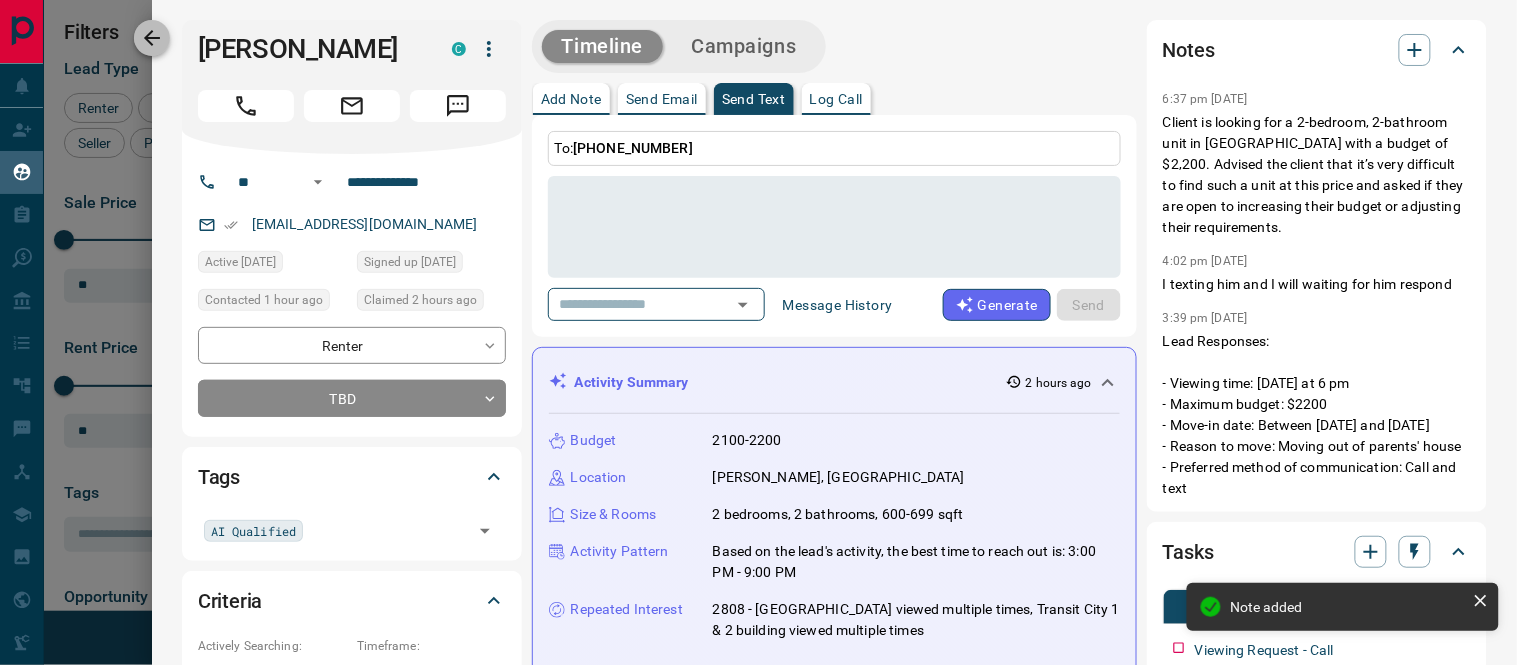click at bounding box center [152, 38] 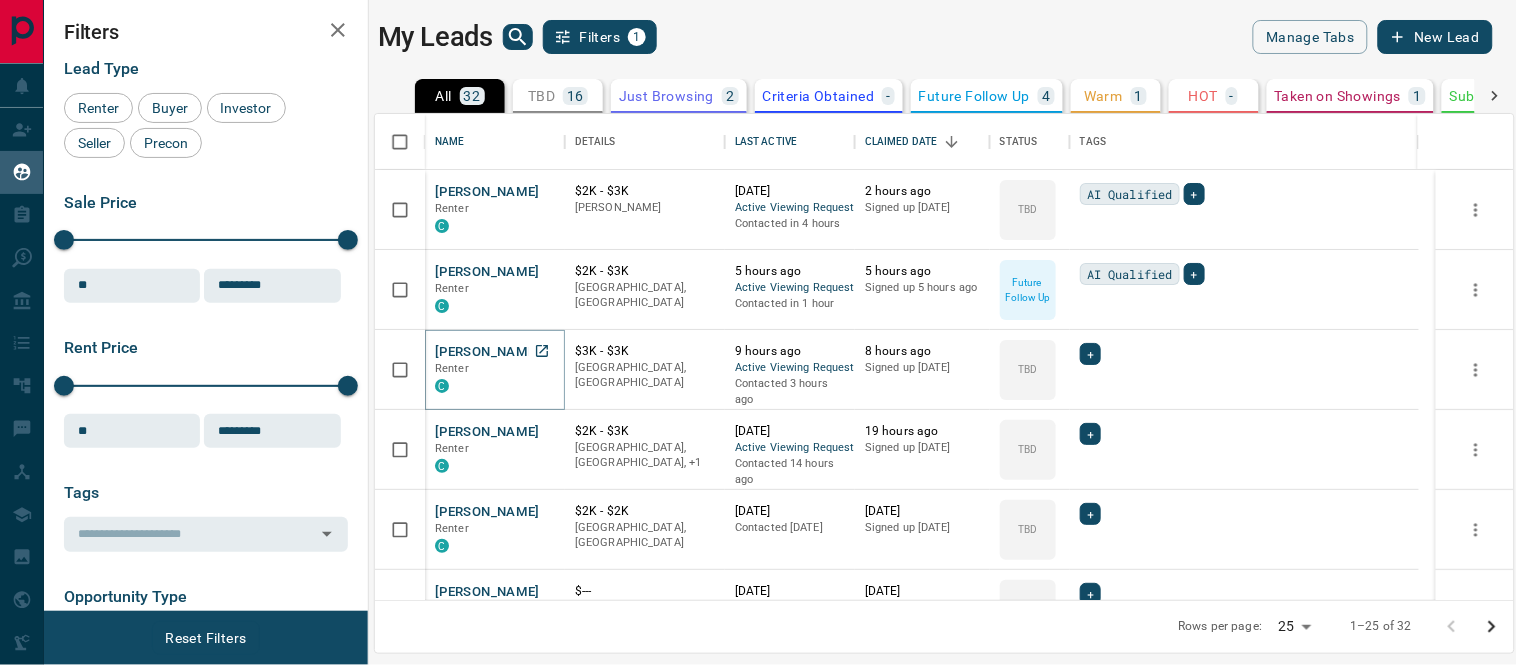 click on "[PERSON_NAME]" at bounding box center (487, 352) 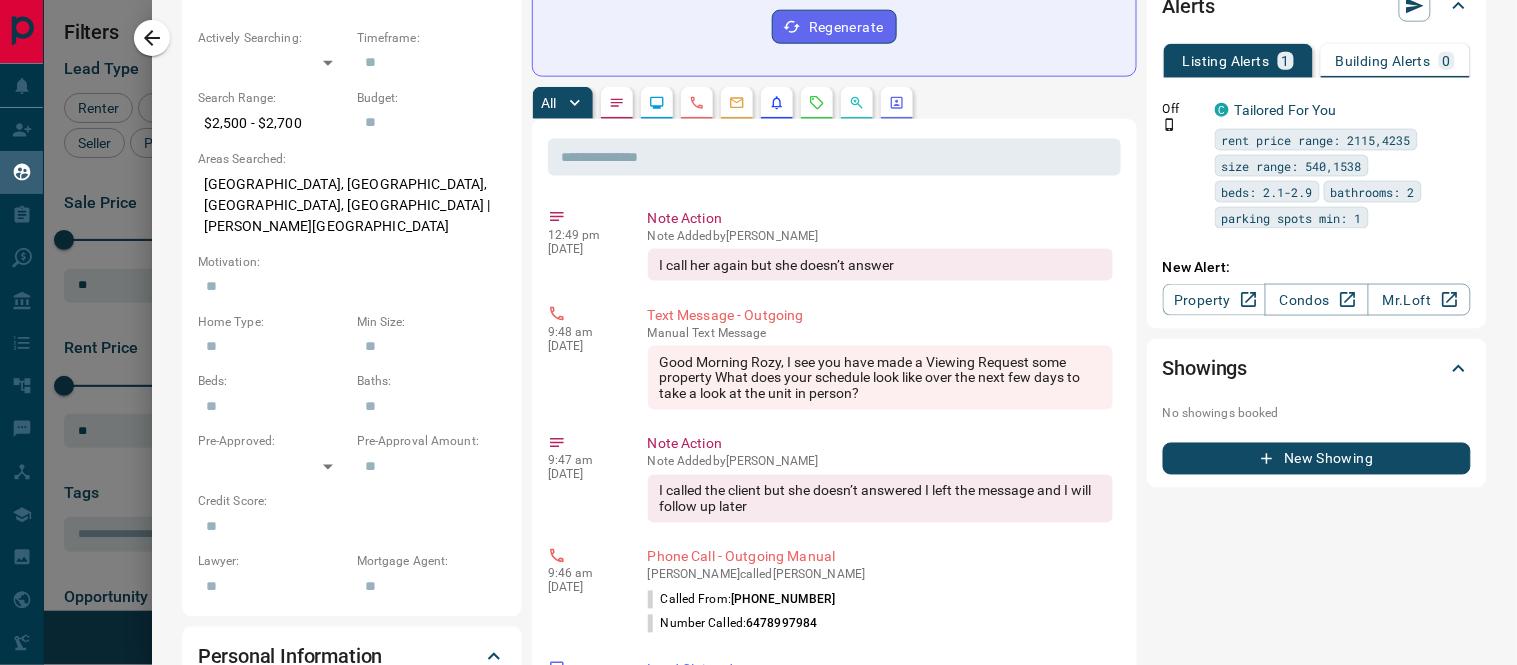 scroll, scrollTop: 777, scrollLeft: 0, axis: vertical 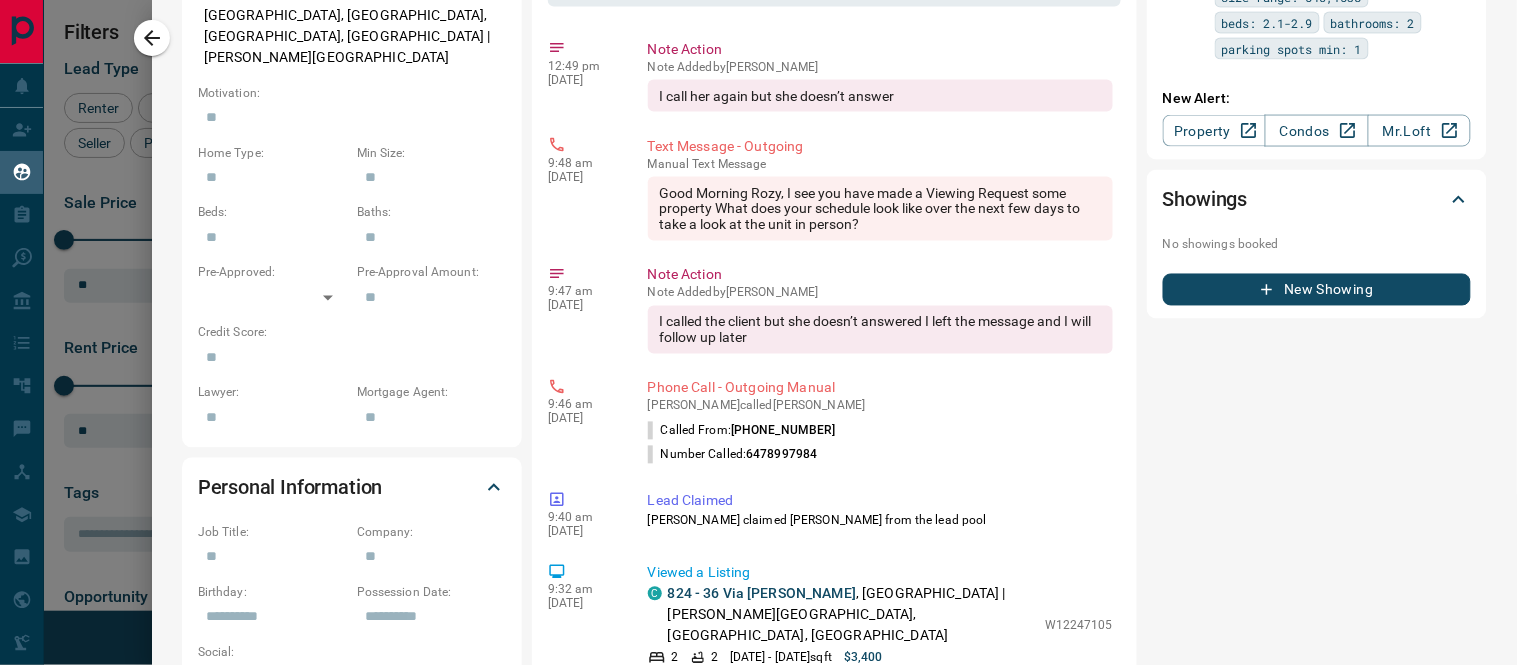 click 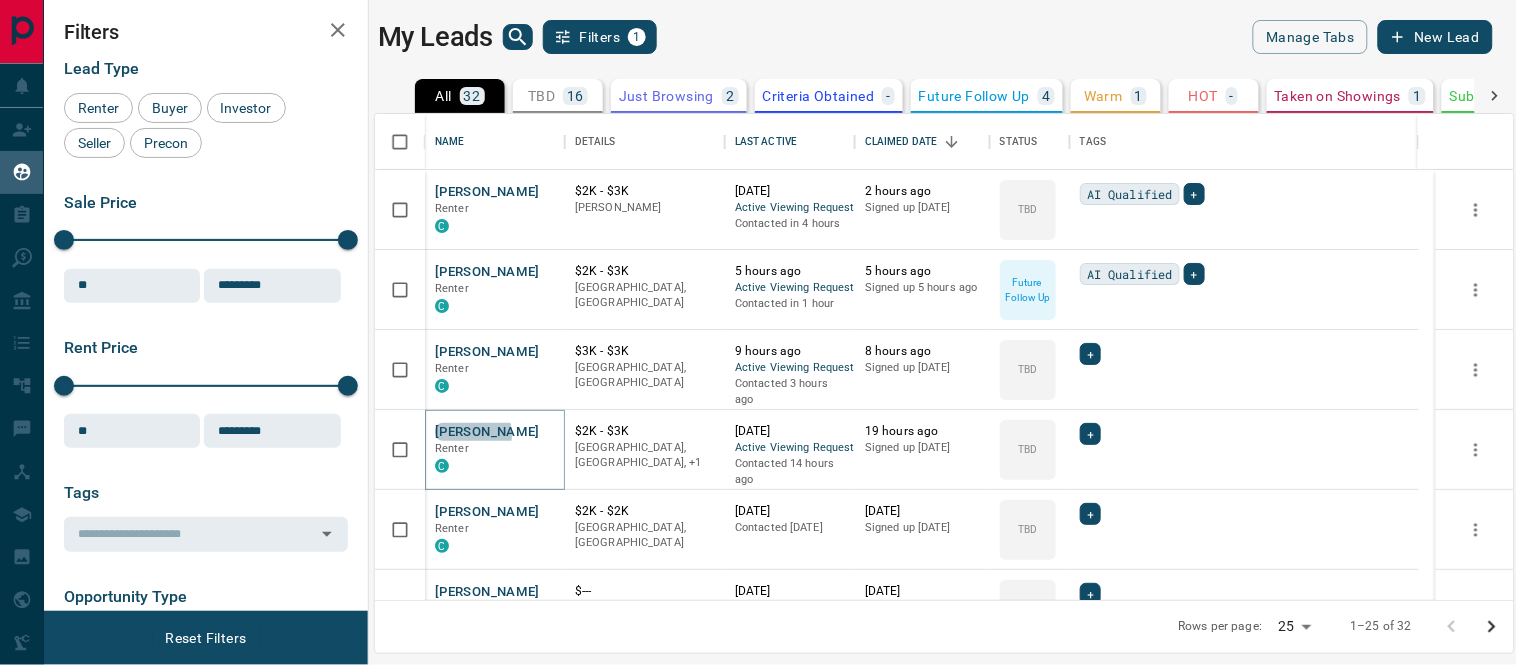 click on "[PERSON_NAME]" at bounding box center [487, 432] 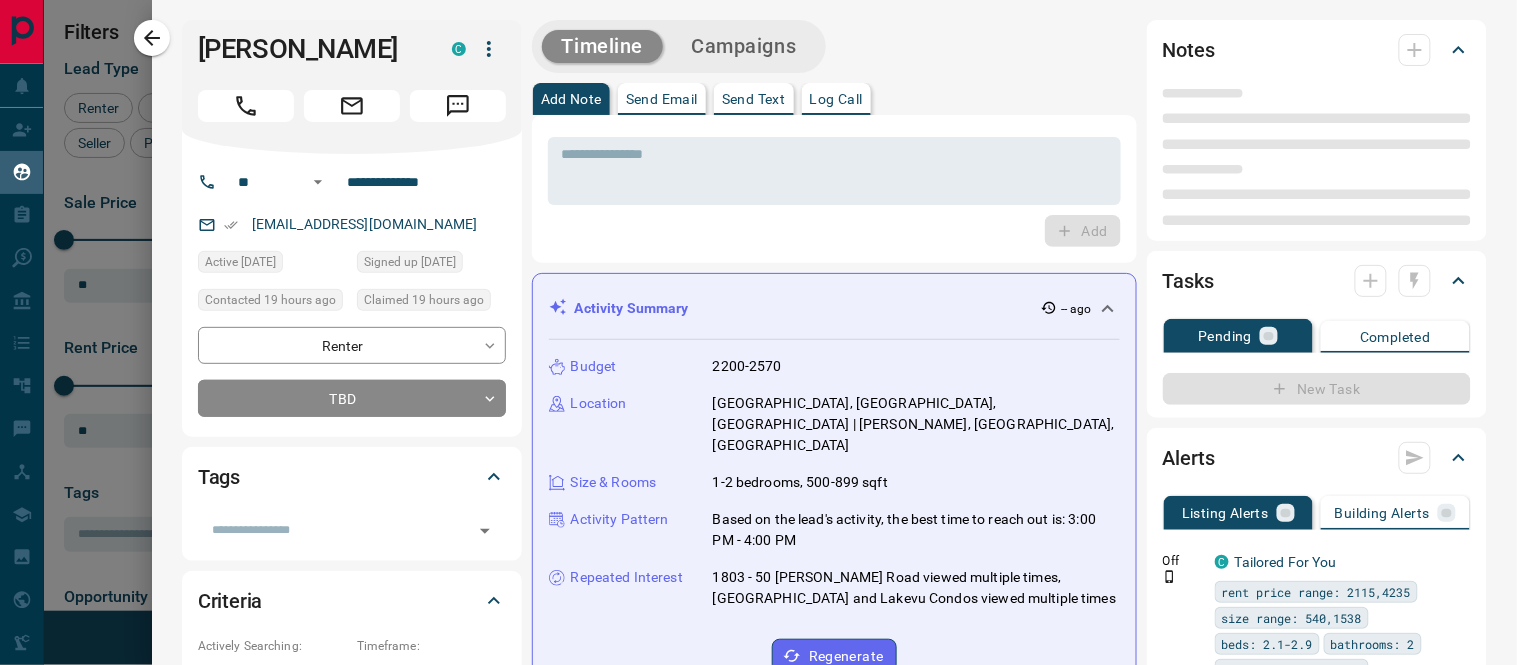 click 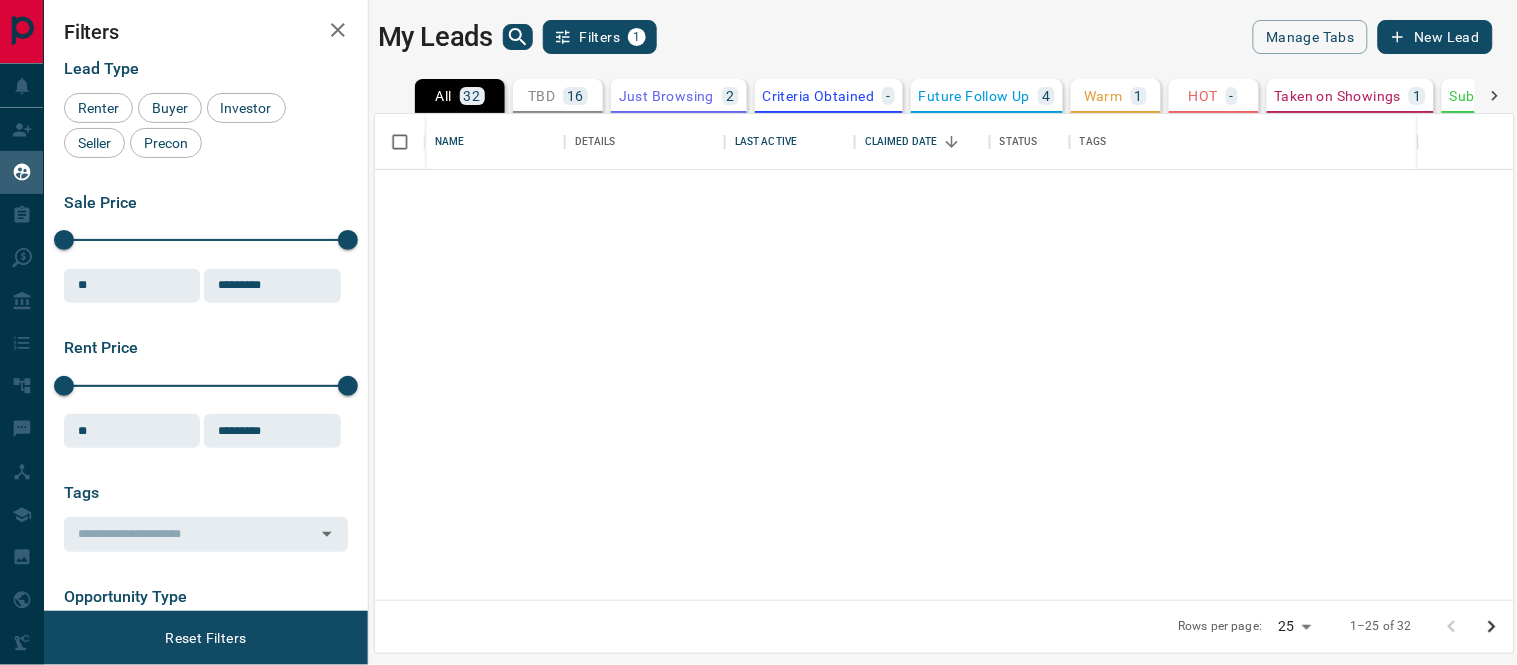 scroll, scrollTop: 0, scrollLeft: 0, axis: both 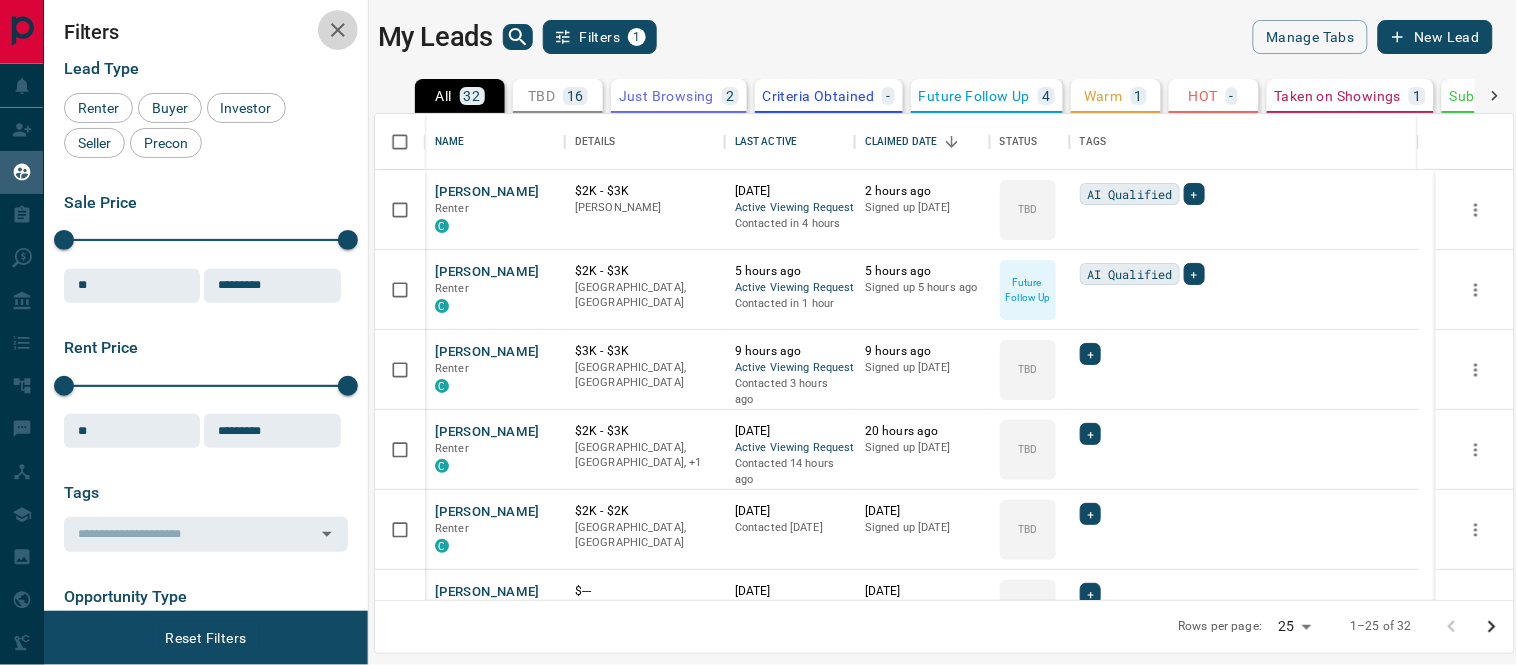 click 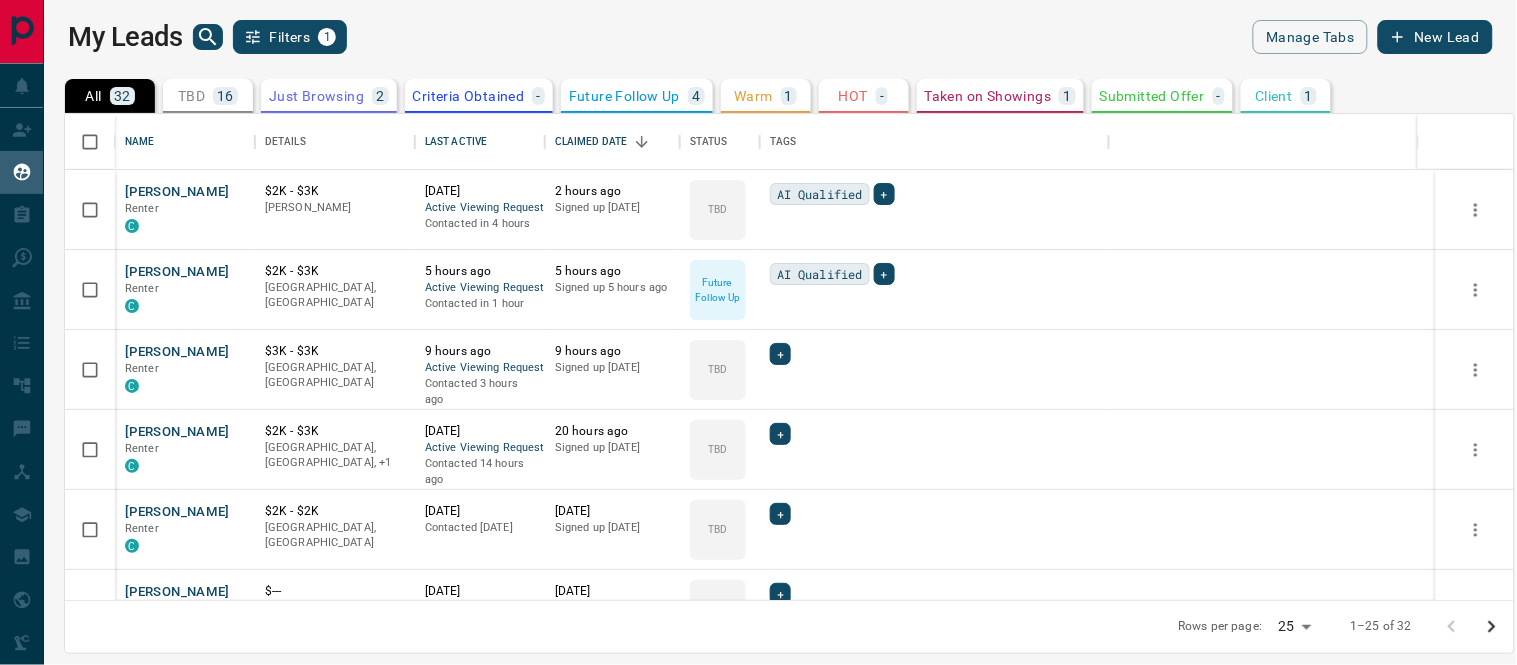 scroll, scrollTop: 16, scrollLeft: 17, axis: both 